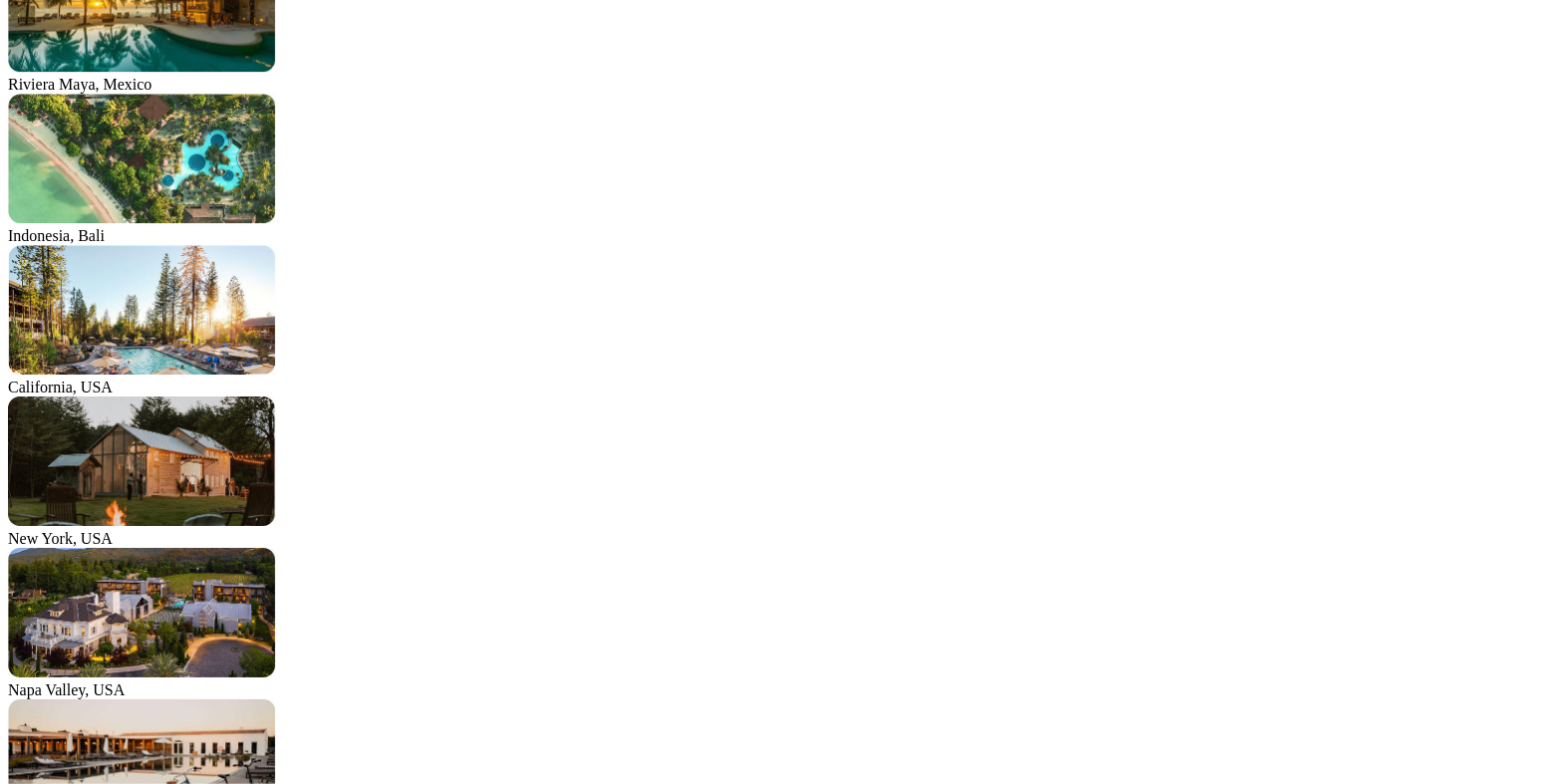 scroll, scrollTop: 0, scrollLeft: 0, axis: both 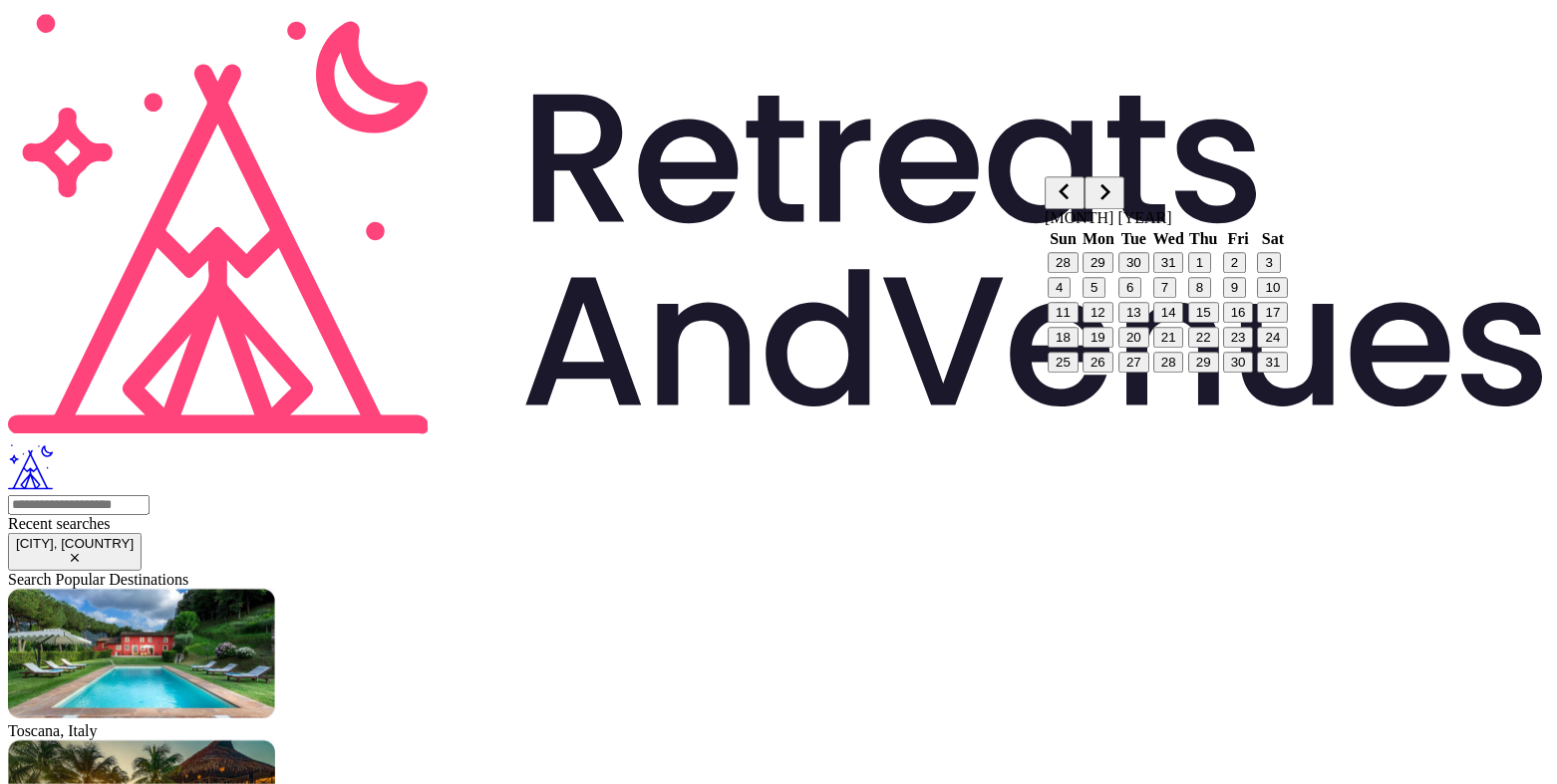 click on "Search name * My searches Step 1 Departure groups Departure airport 0 # of passengers 0 ******** No passengers or departure selected Add a departure location Step 2 Destinations Top 5 destinations 0 No destination selected Add a destination location We’ll provide estimates and detailed flight information for each destination, helping you identify the location with the lowest fares and shortest travel times. Step 3 Dates Arrival date Departure date Arrival date Arrival Departure date Departure Direct flights only No dates added yet Add a date to complete the search Estimate & search flights" at bounding box center [778, 2534] 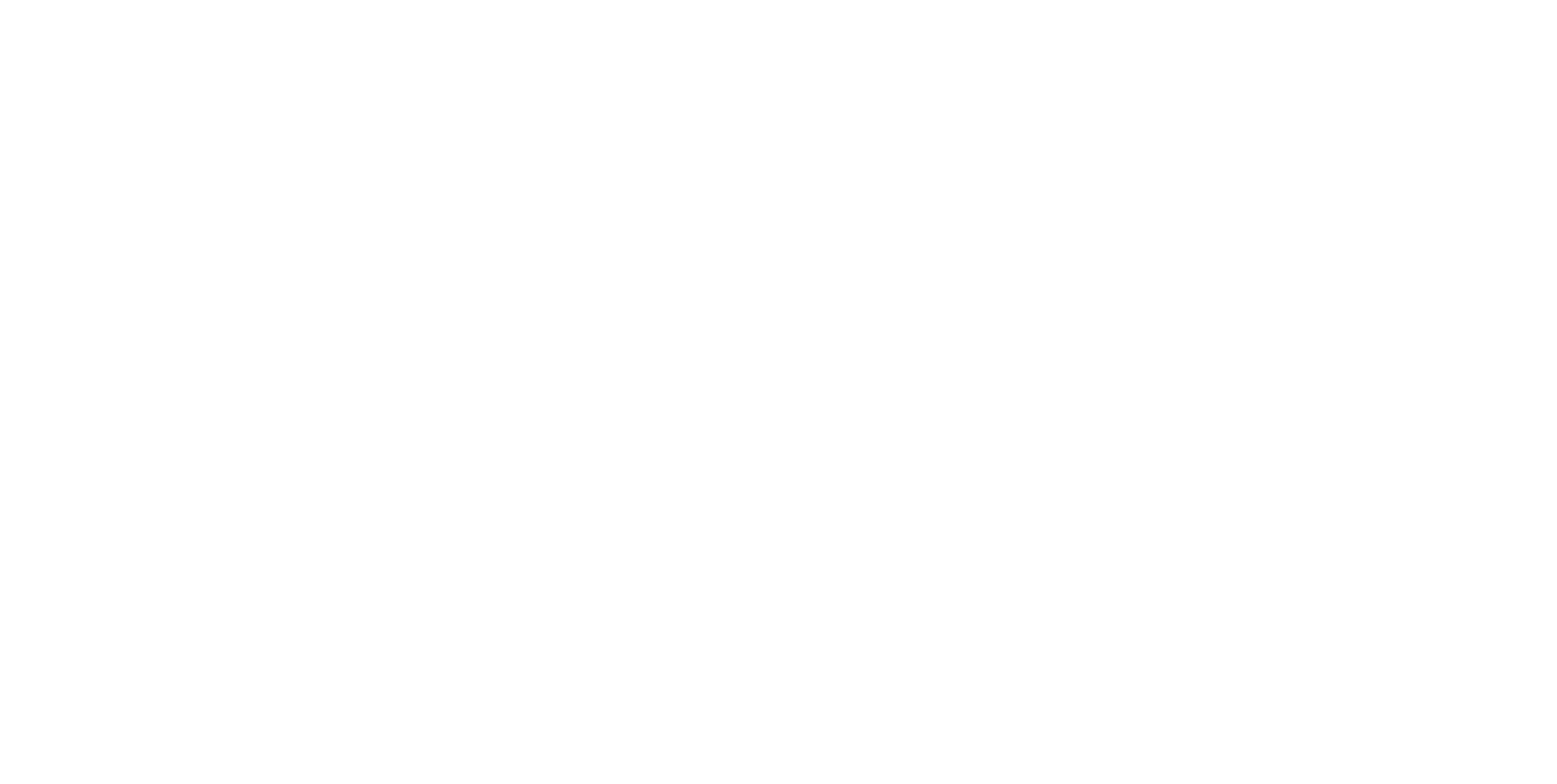 scroll, scrollTop: 148, scrollLeft: 0, axis: vertical 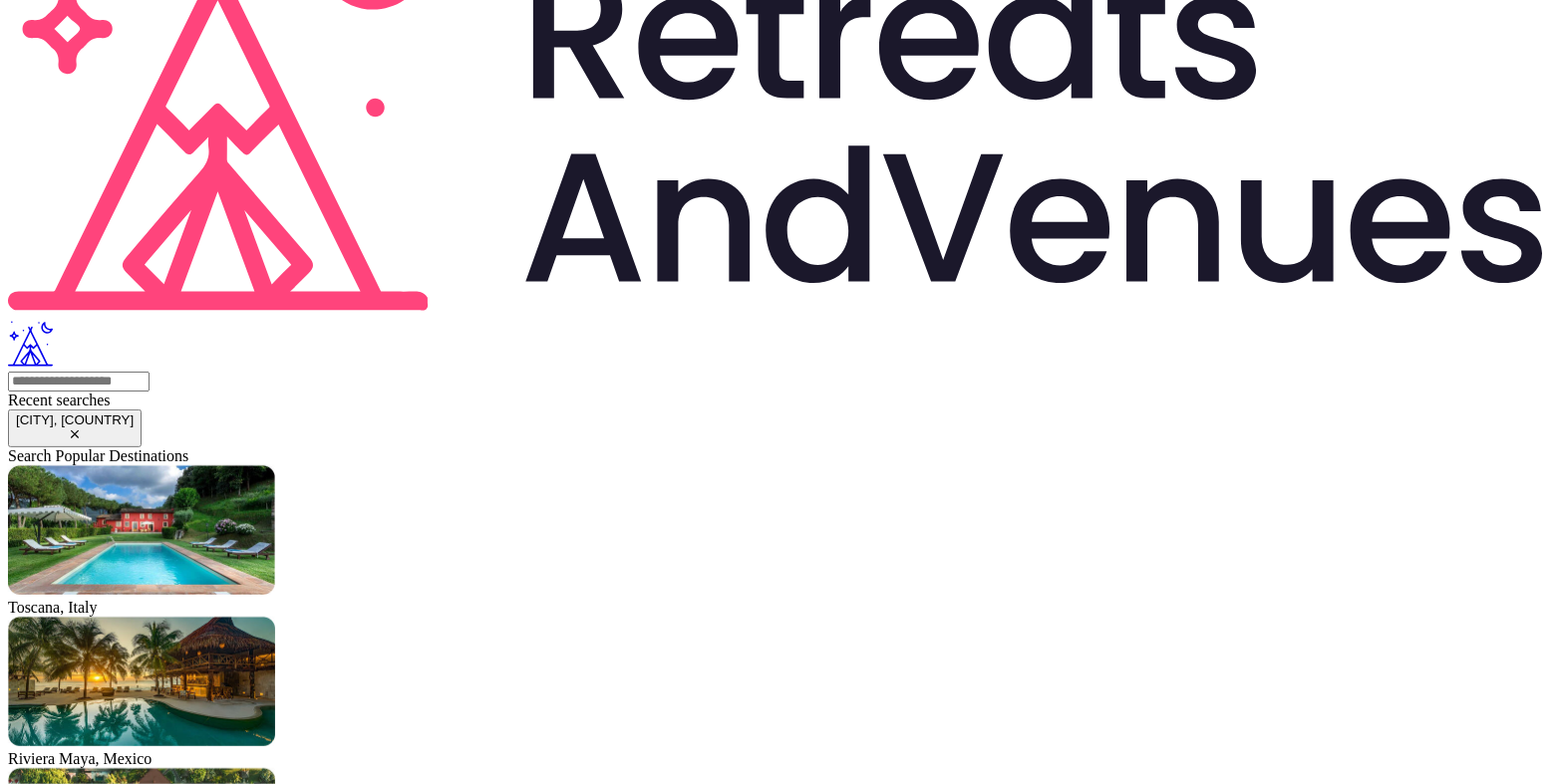 click at bounding box center (79, 2591) 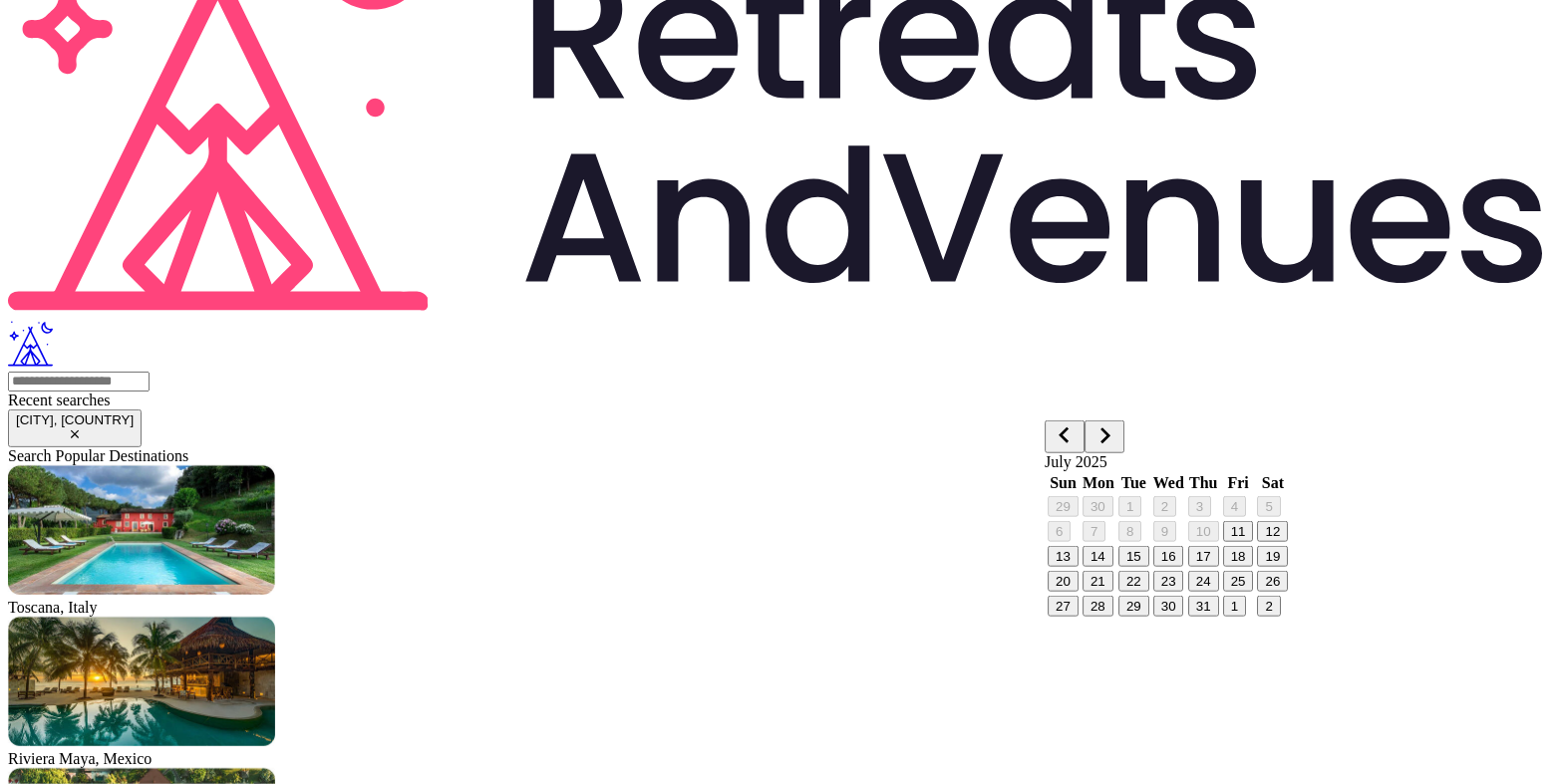 click at bounding box center (1104, 435) 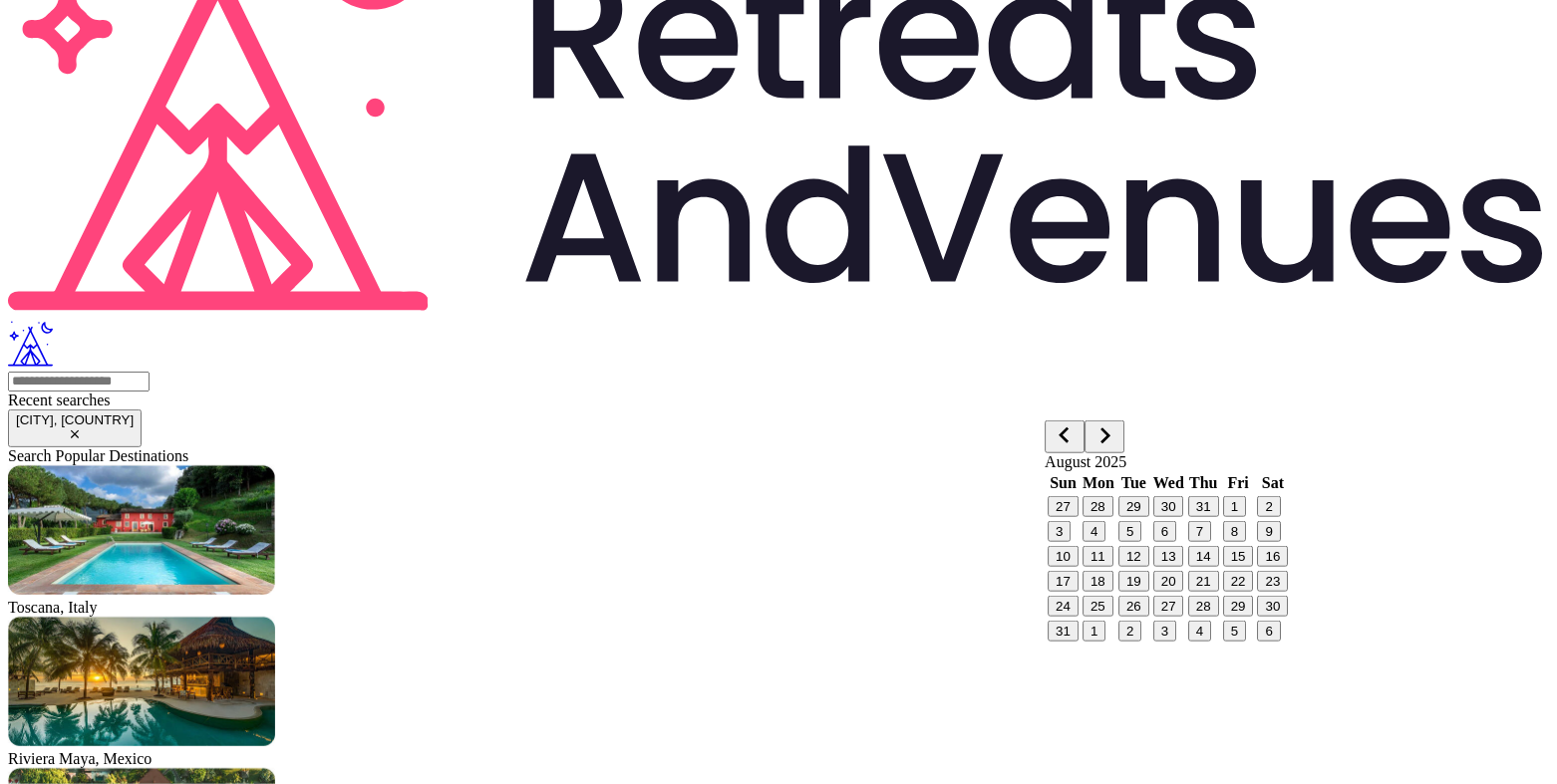 click at bounding box center [1104, 435] 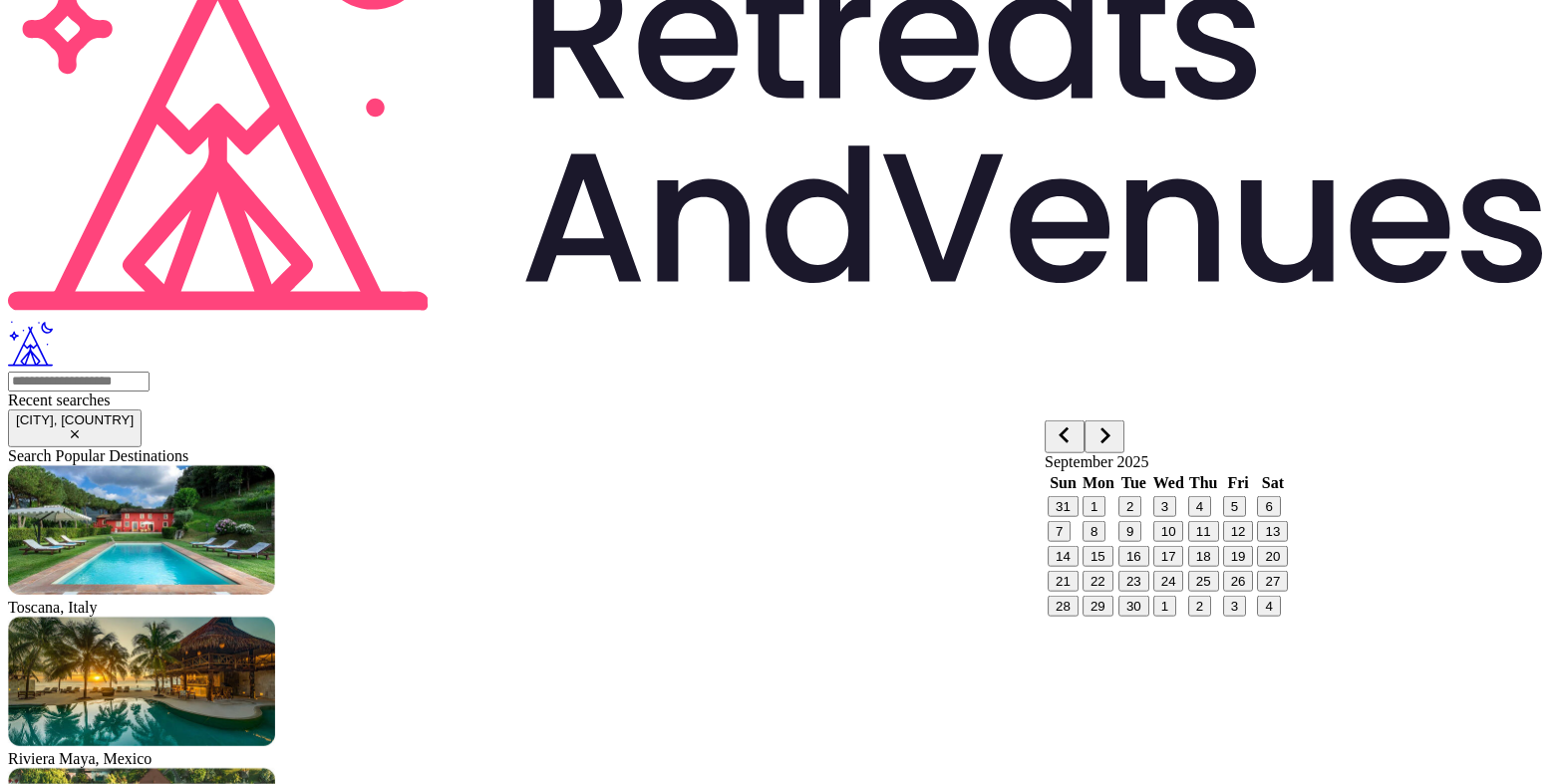click at bounding box center [1104, 435] 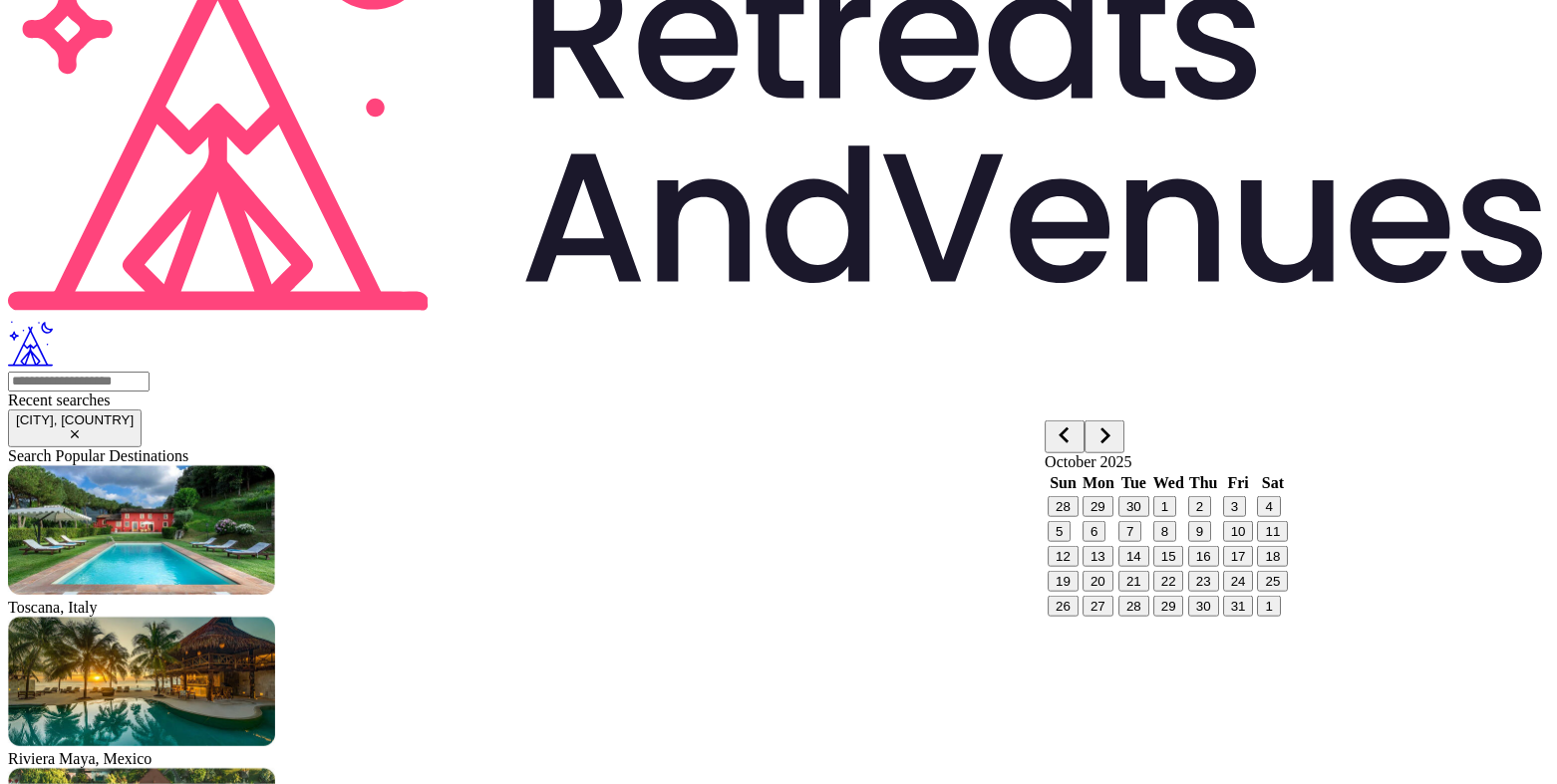 click at bounding box center (1104, 435) 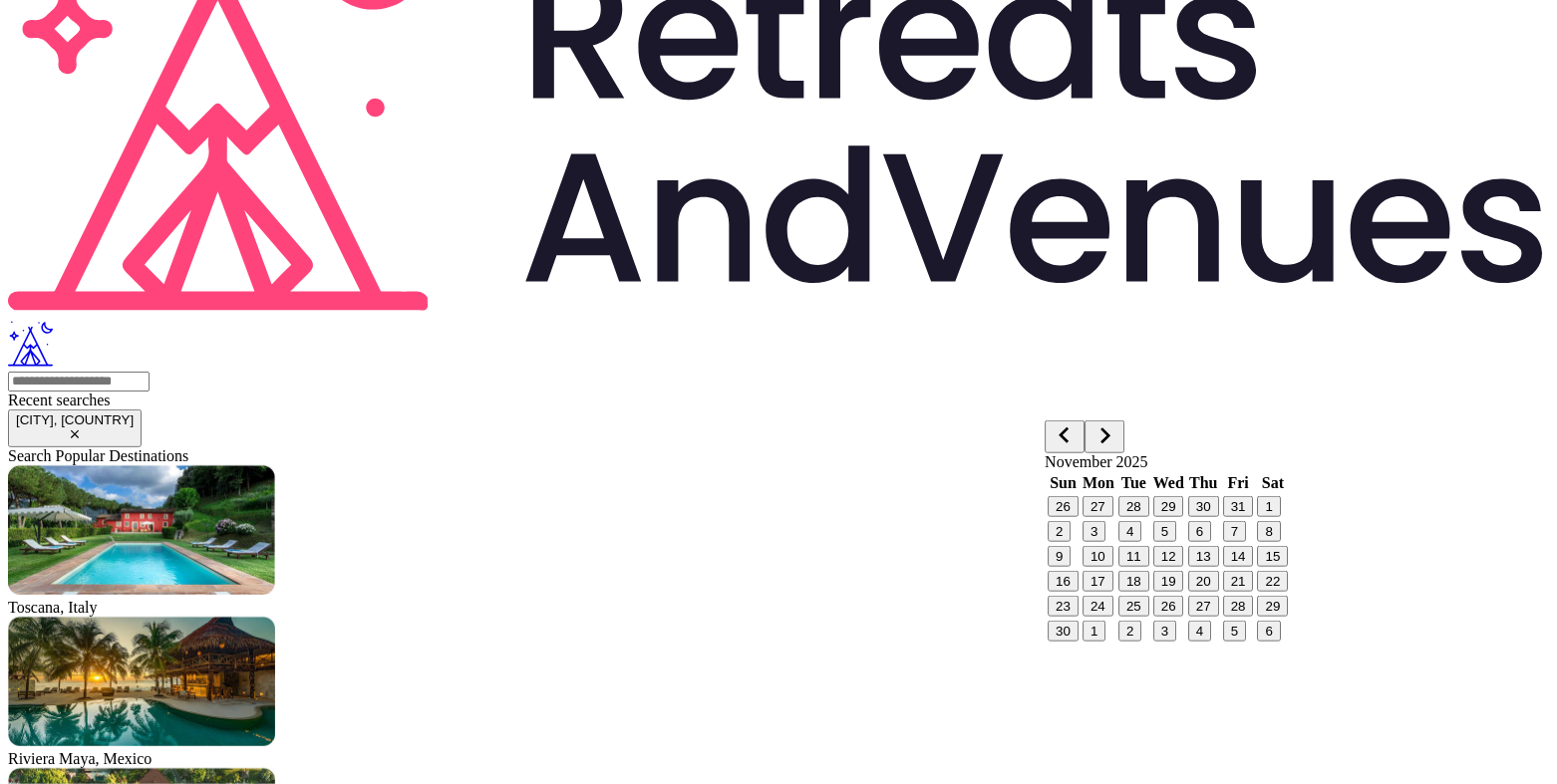 click at bounding box center [1104, 435] 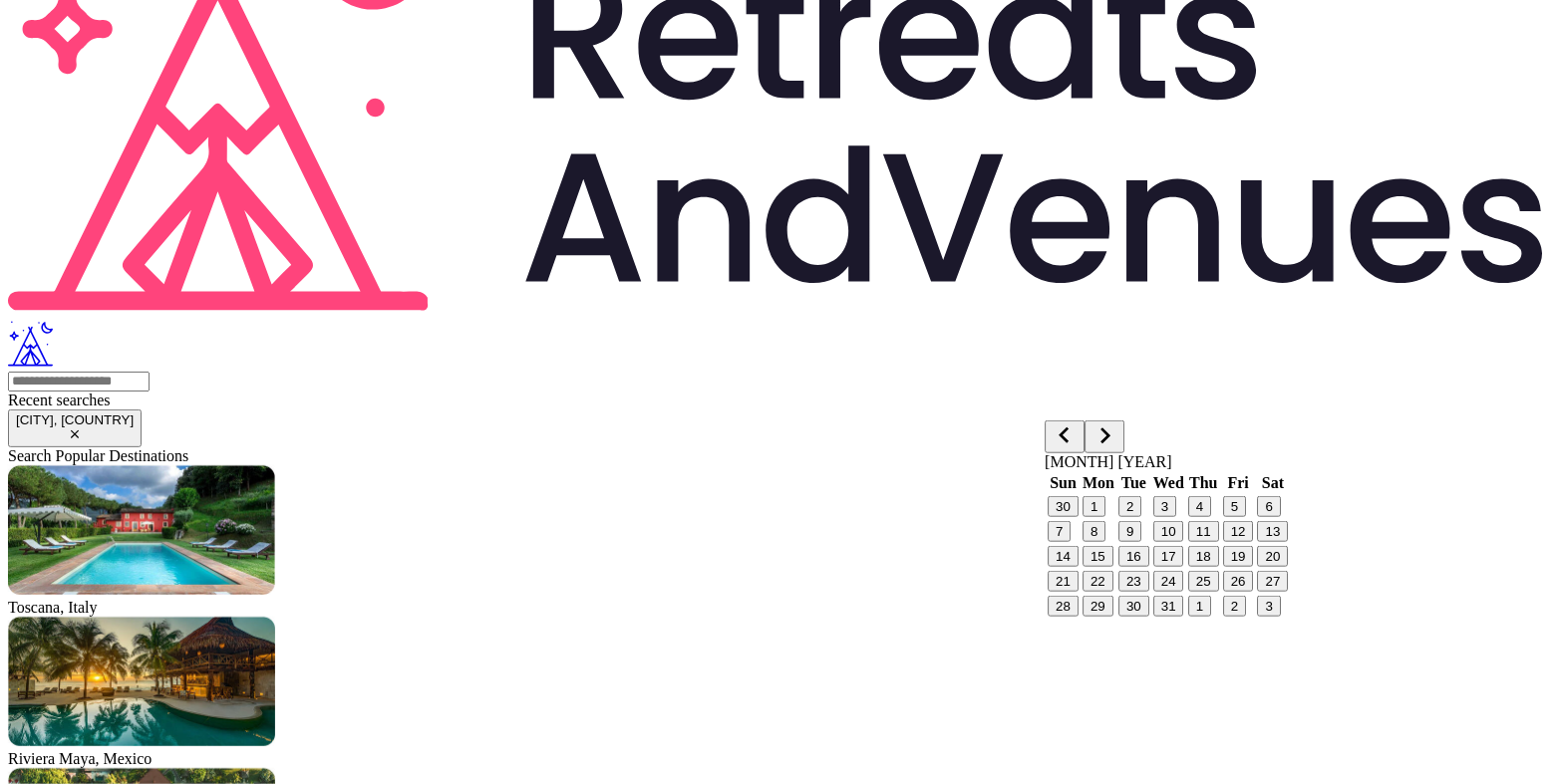 click at bounding box center [1104, 435] 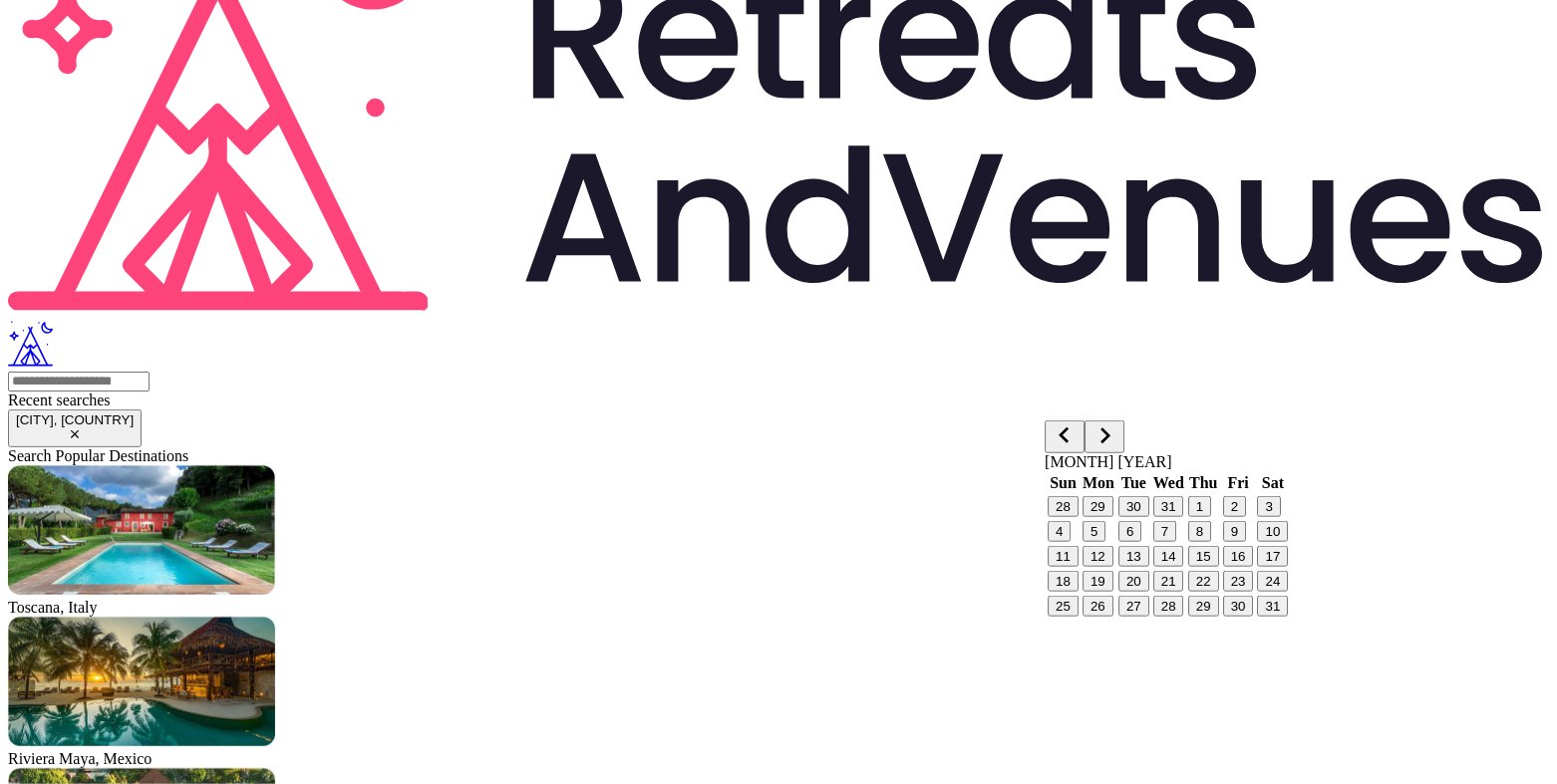 click at bounding box center (1065, 435) 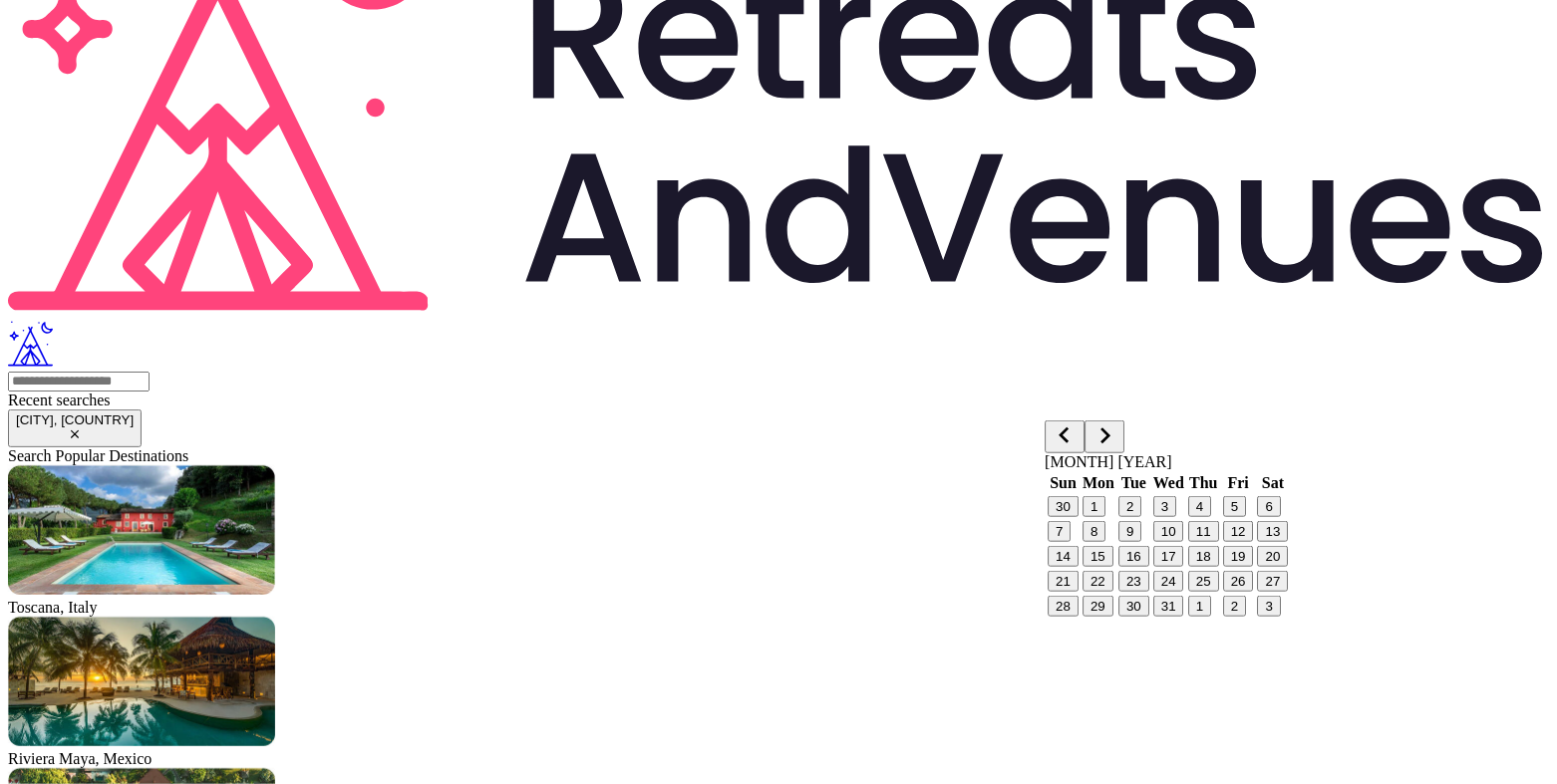 click on "[MONTH] [YEAR]" at bounding box center [1167, 462] 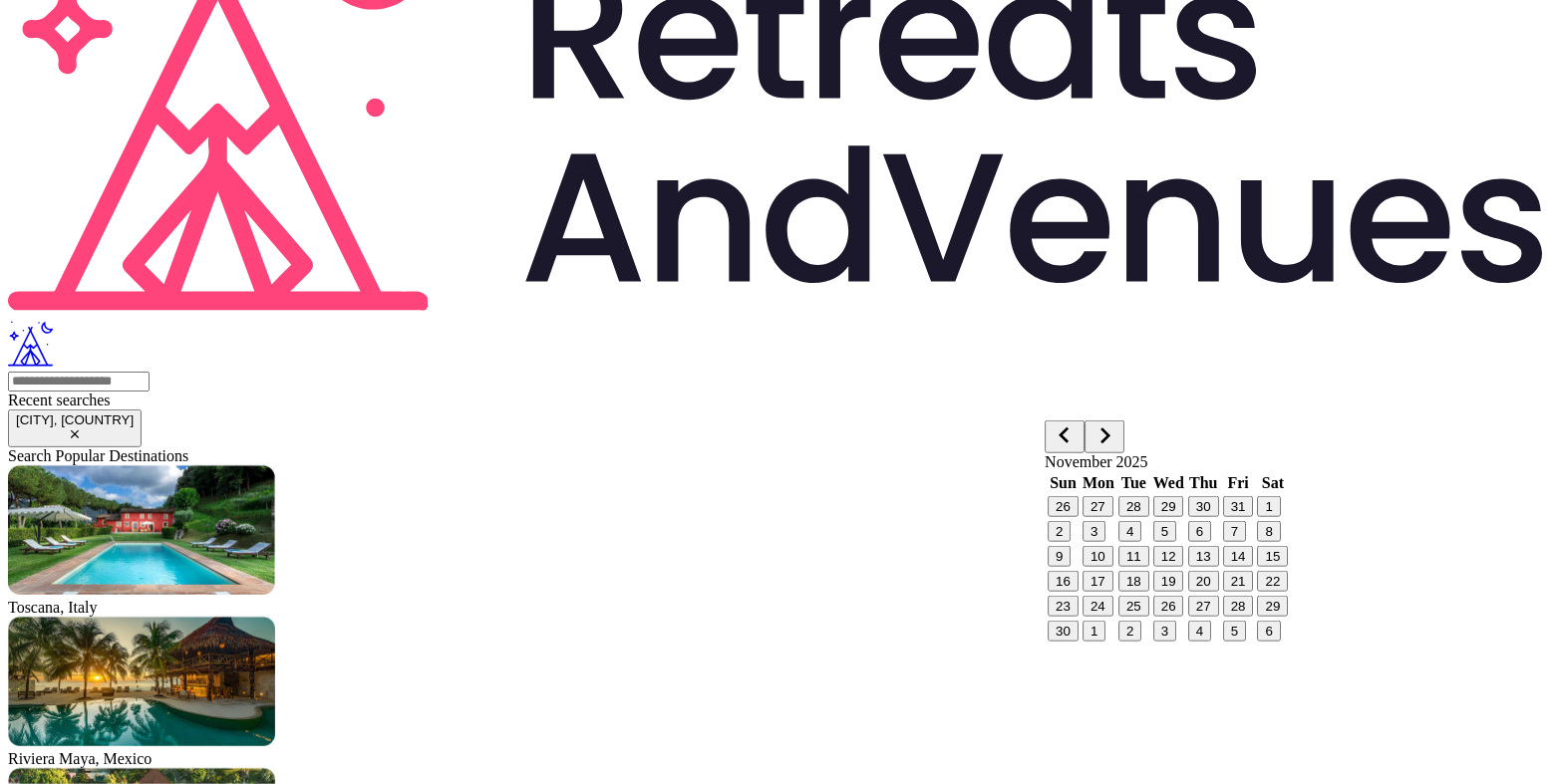 click on "24" at bounding box center [1097, 606] 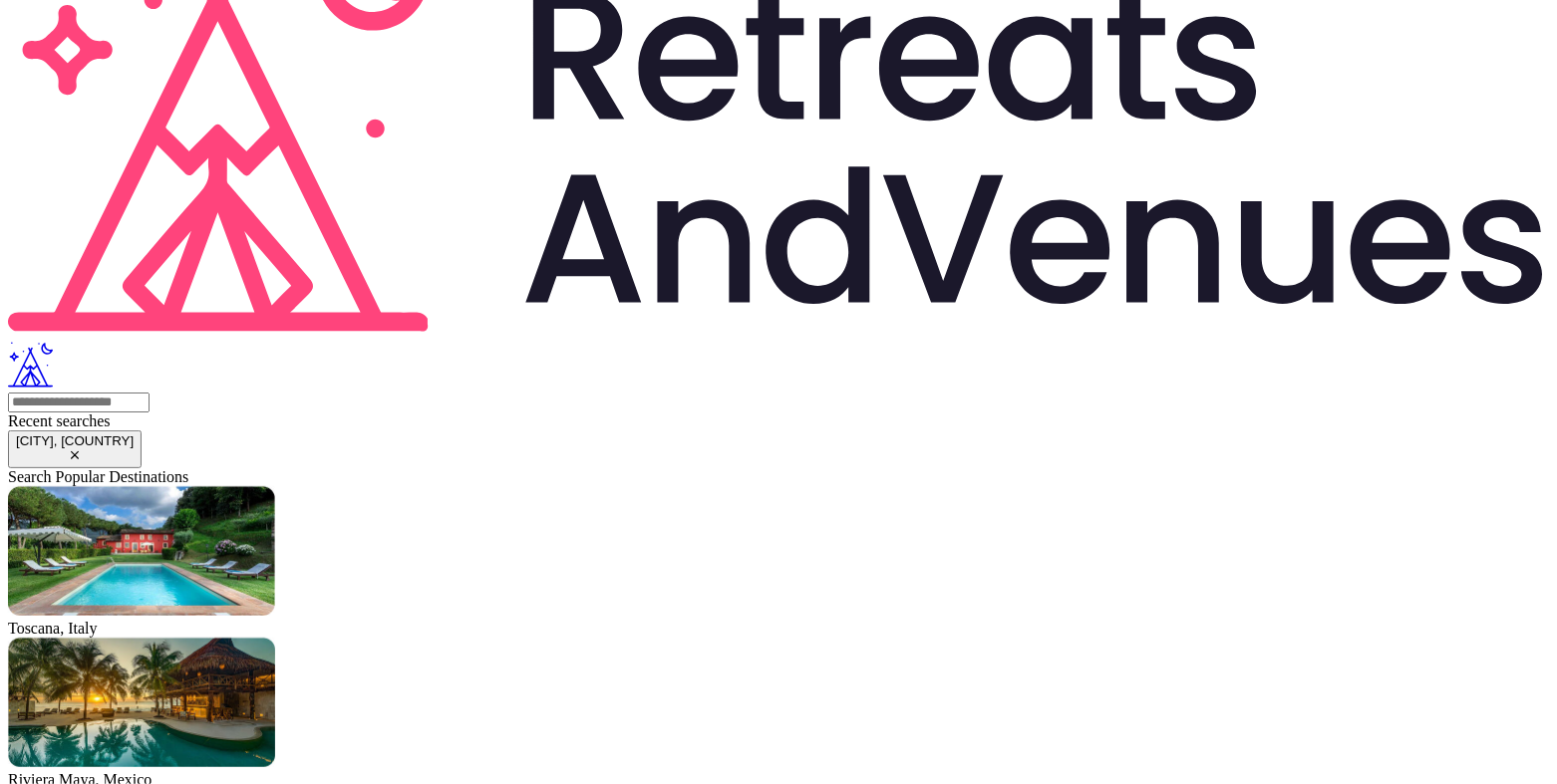 click on "[MONTH] [DAY], [YEAR]" at bounding box center (176, 2817) 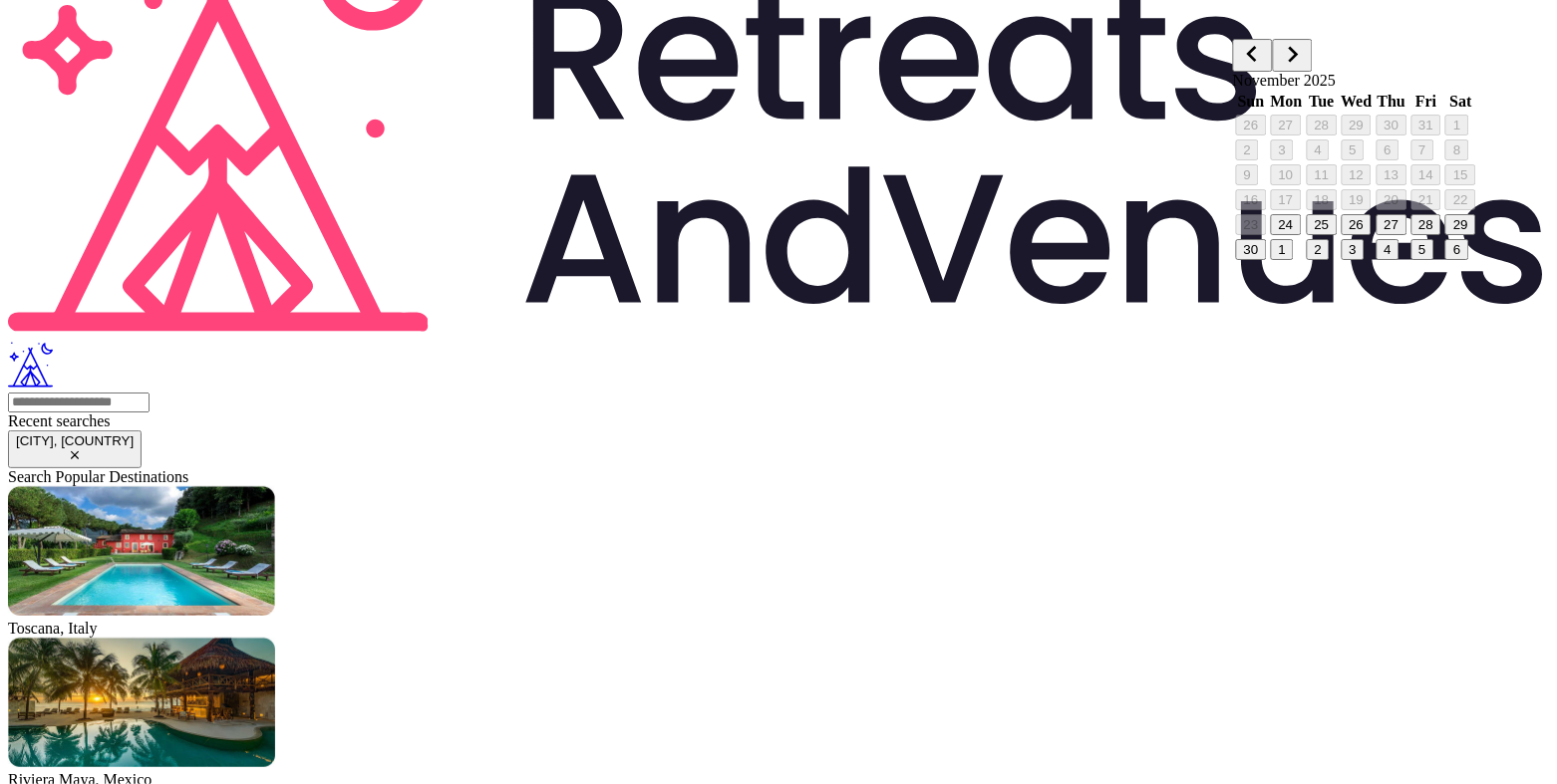 click on "28" at bounding box center [1425, 224] 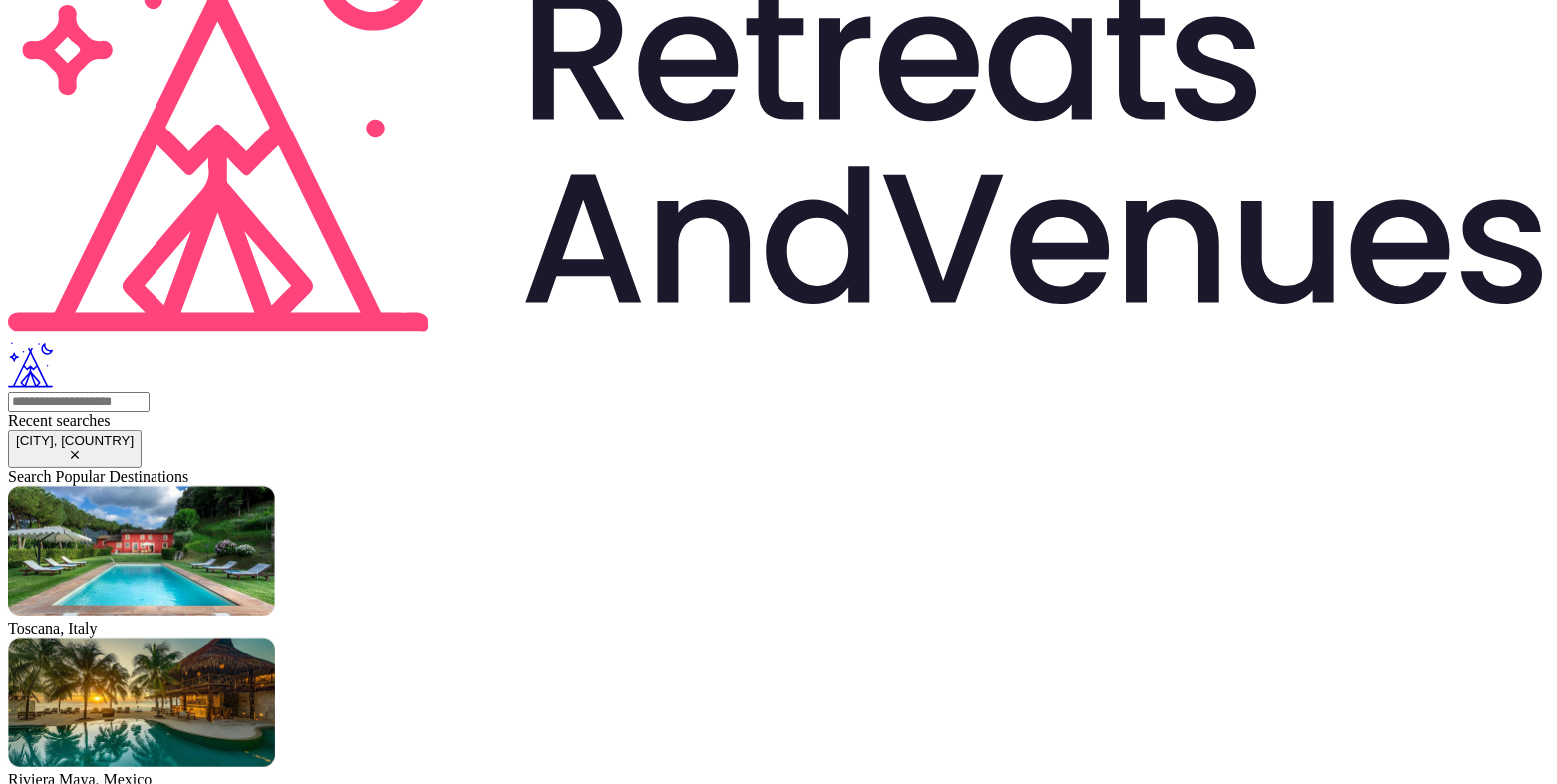 click on "Estimate & search flights" at bounding box center (89, 2934) 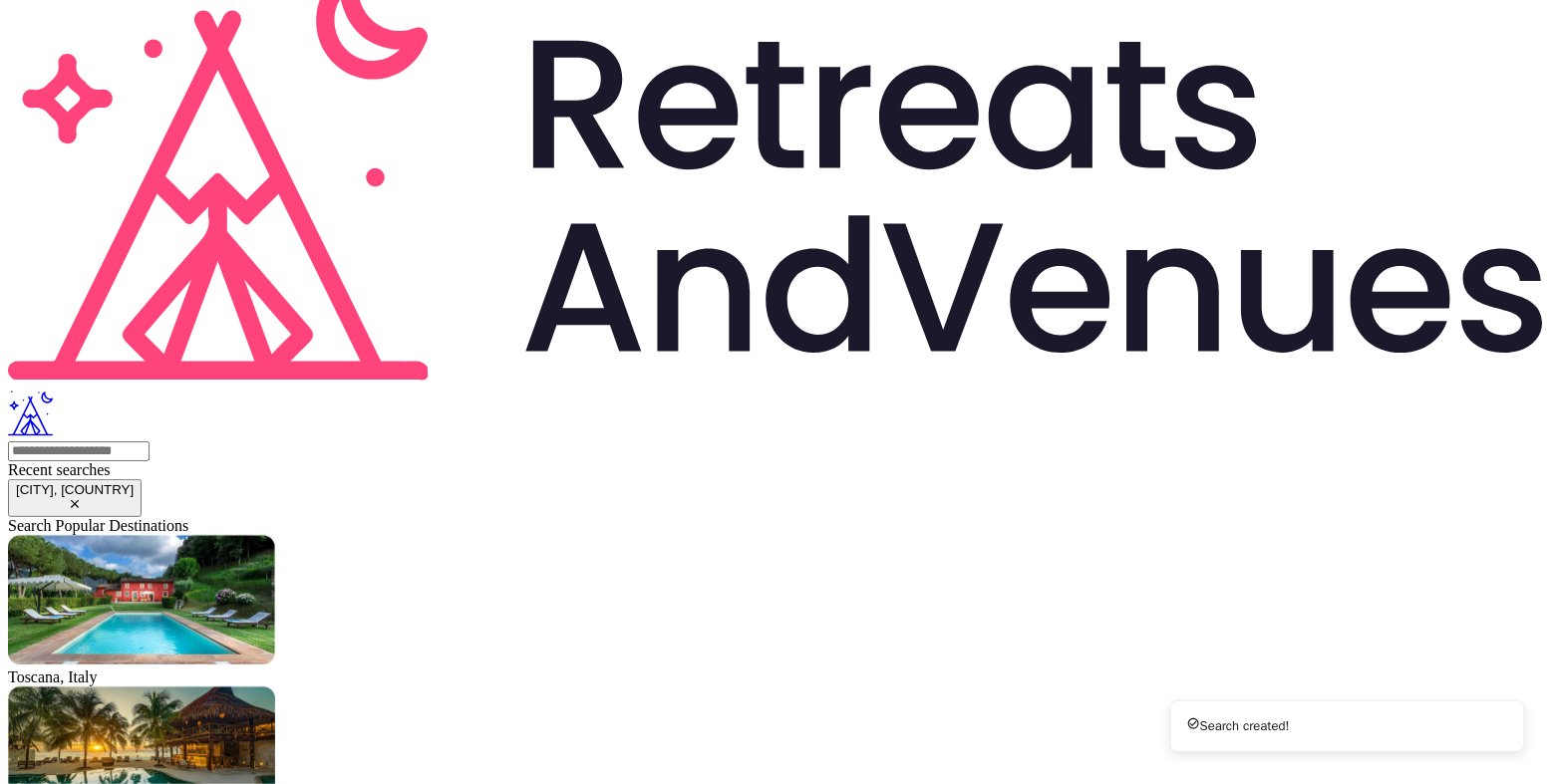 scroll, scrollTop: 0, scrollLeft: 0, axis: both 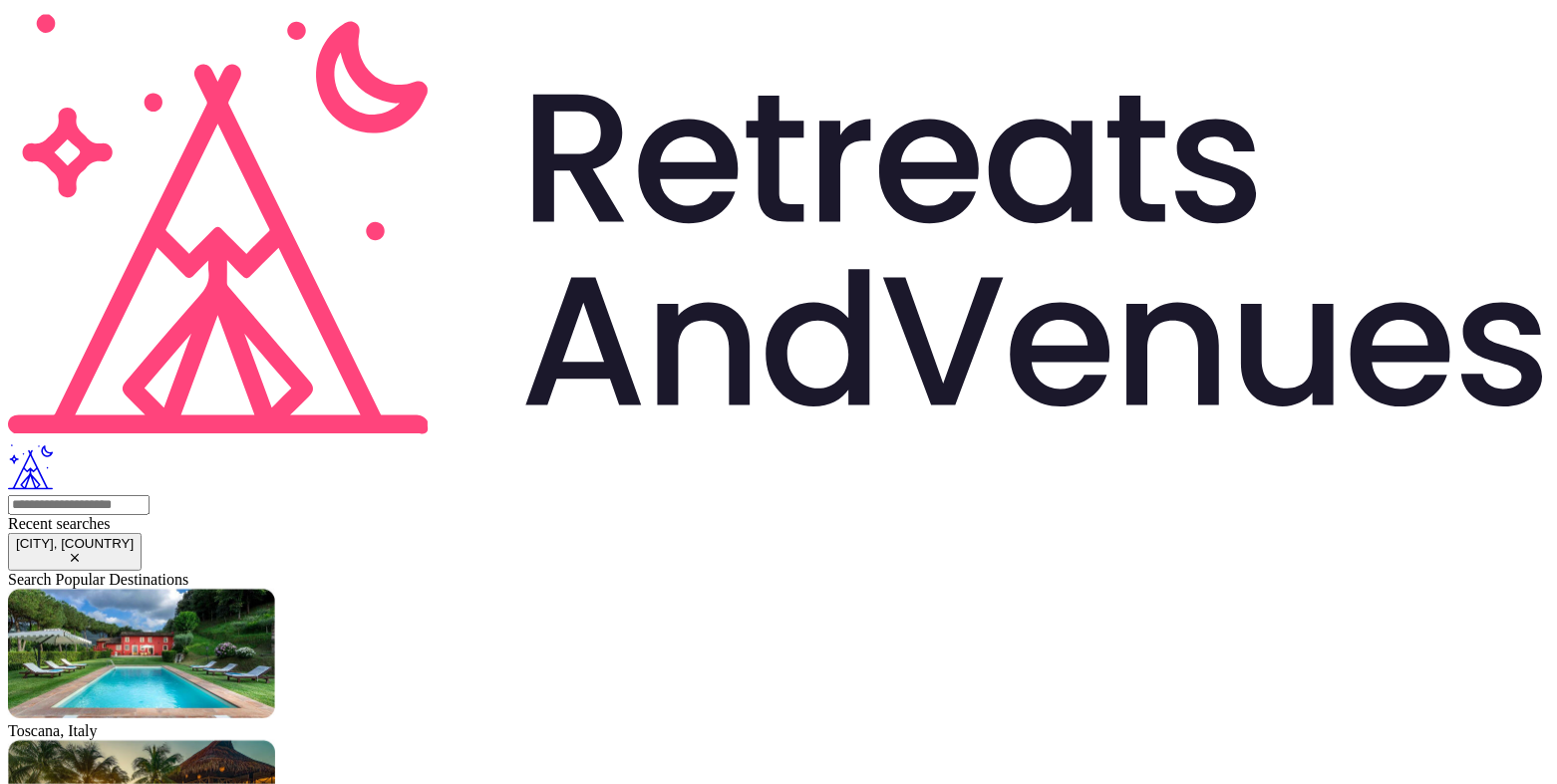 click at bounding box center (16, 2361) 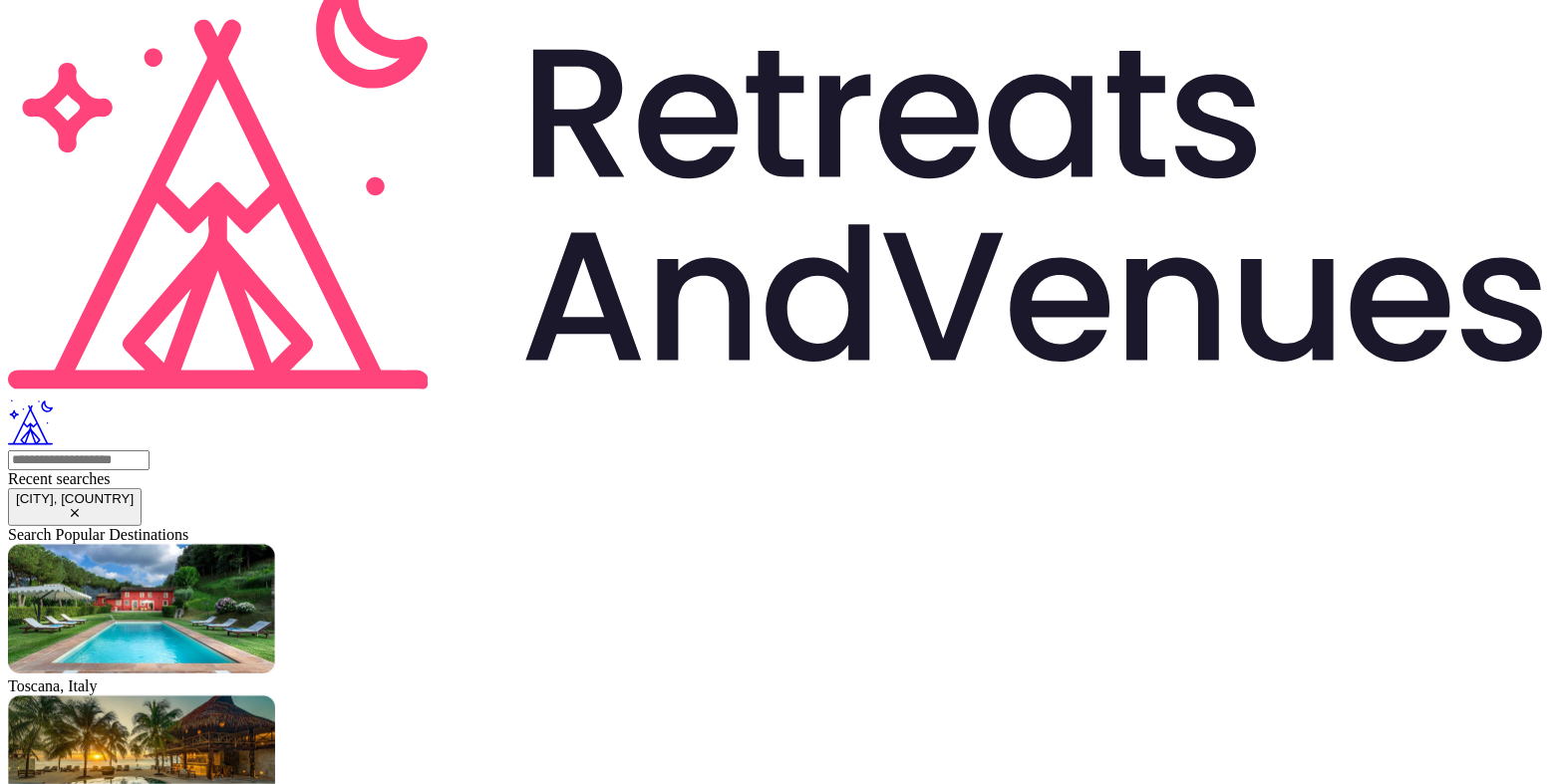 scroll, scrollTop: 151, scrollLeft: 0, axis: vertical 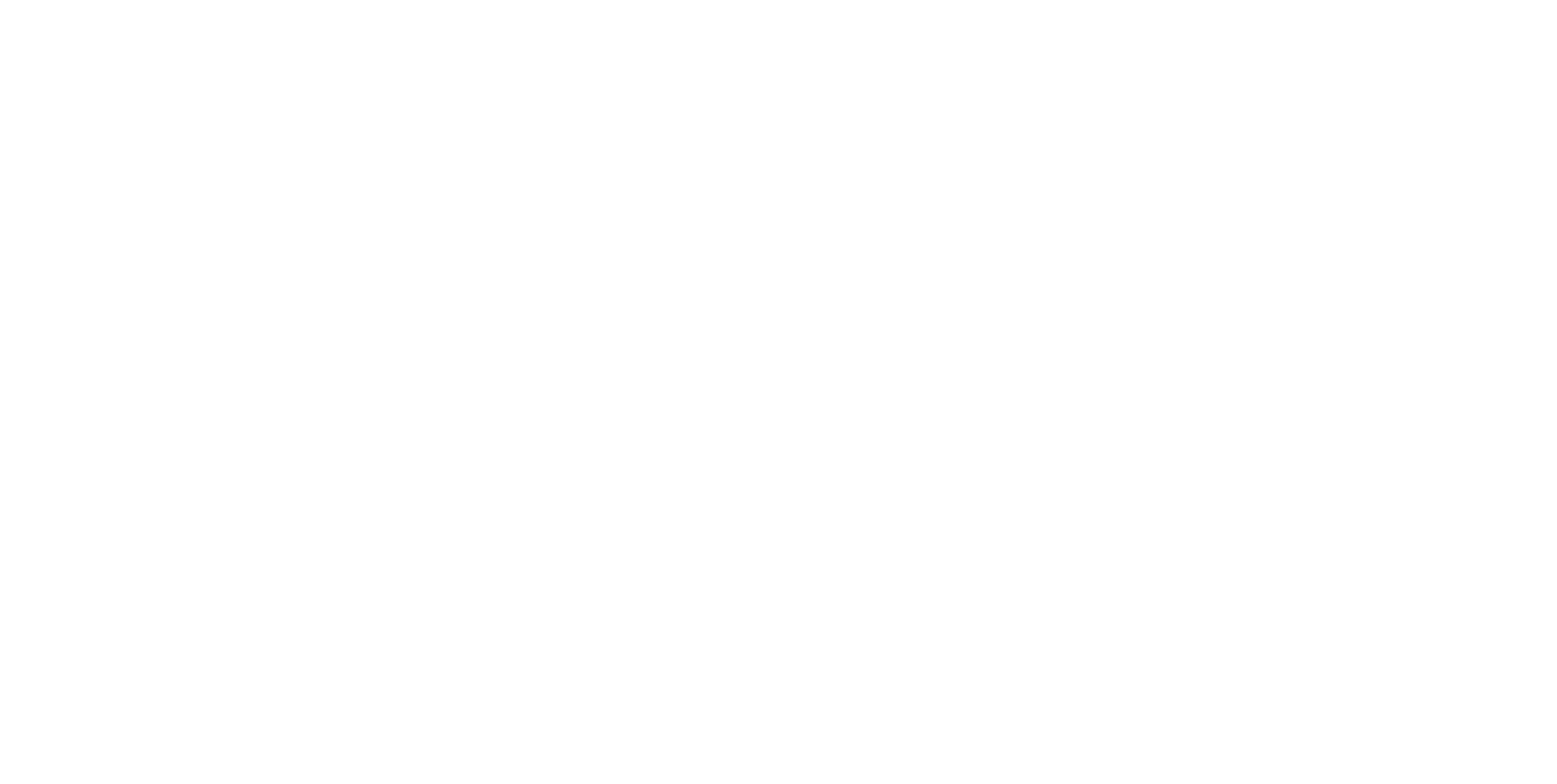click on "[CITY], [COUNTRY] (
[AIRPORT_CODE])" at bounding box center [778, 2298] 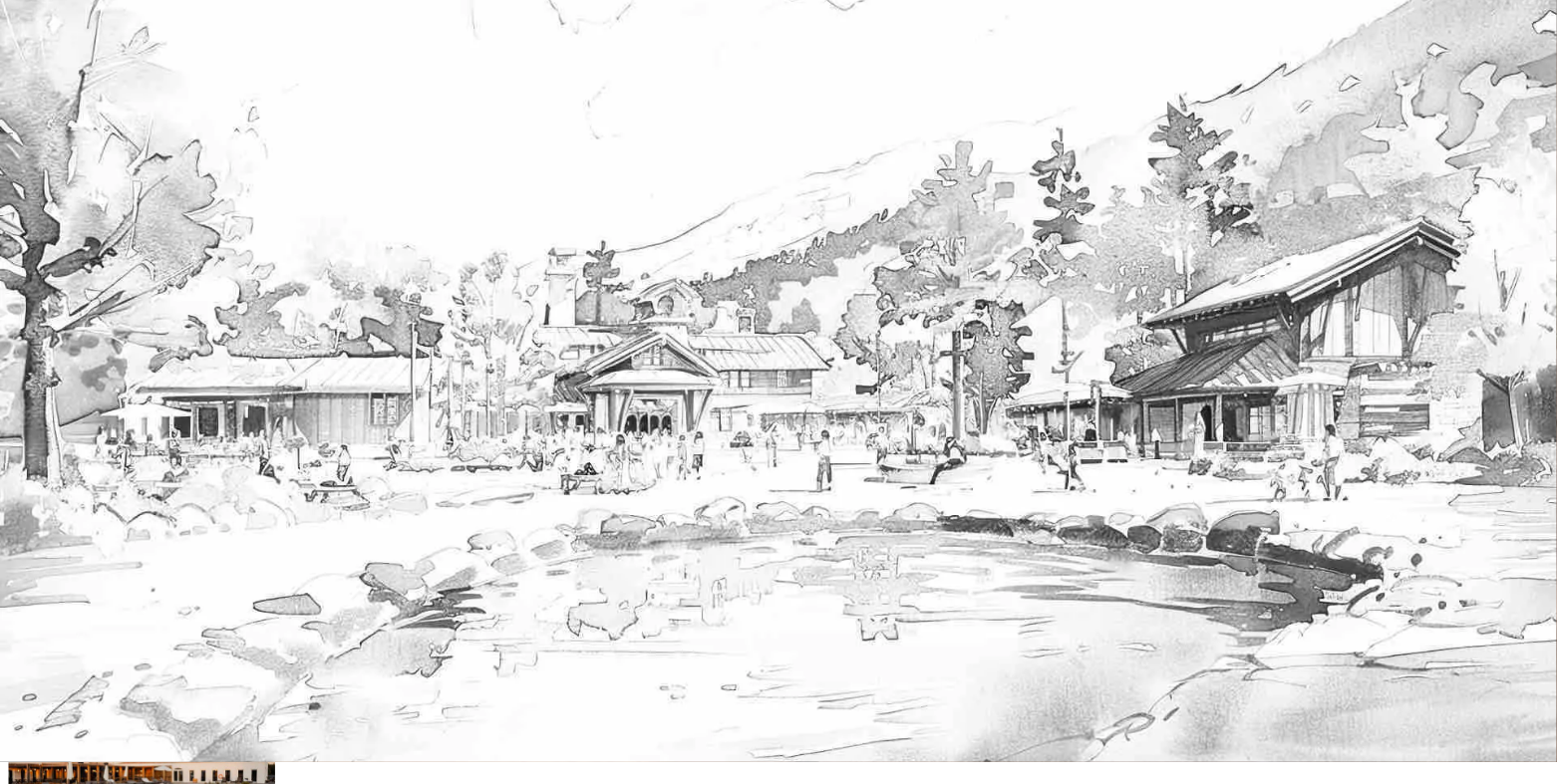 scroll, scrollTop: 0, scrollLeft: 0, axis: both 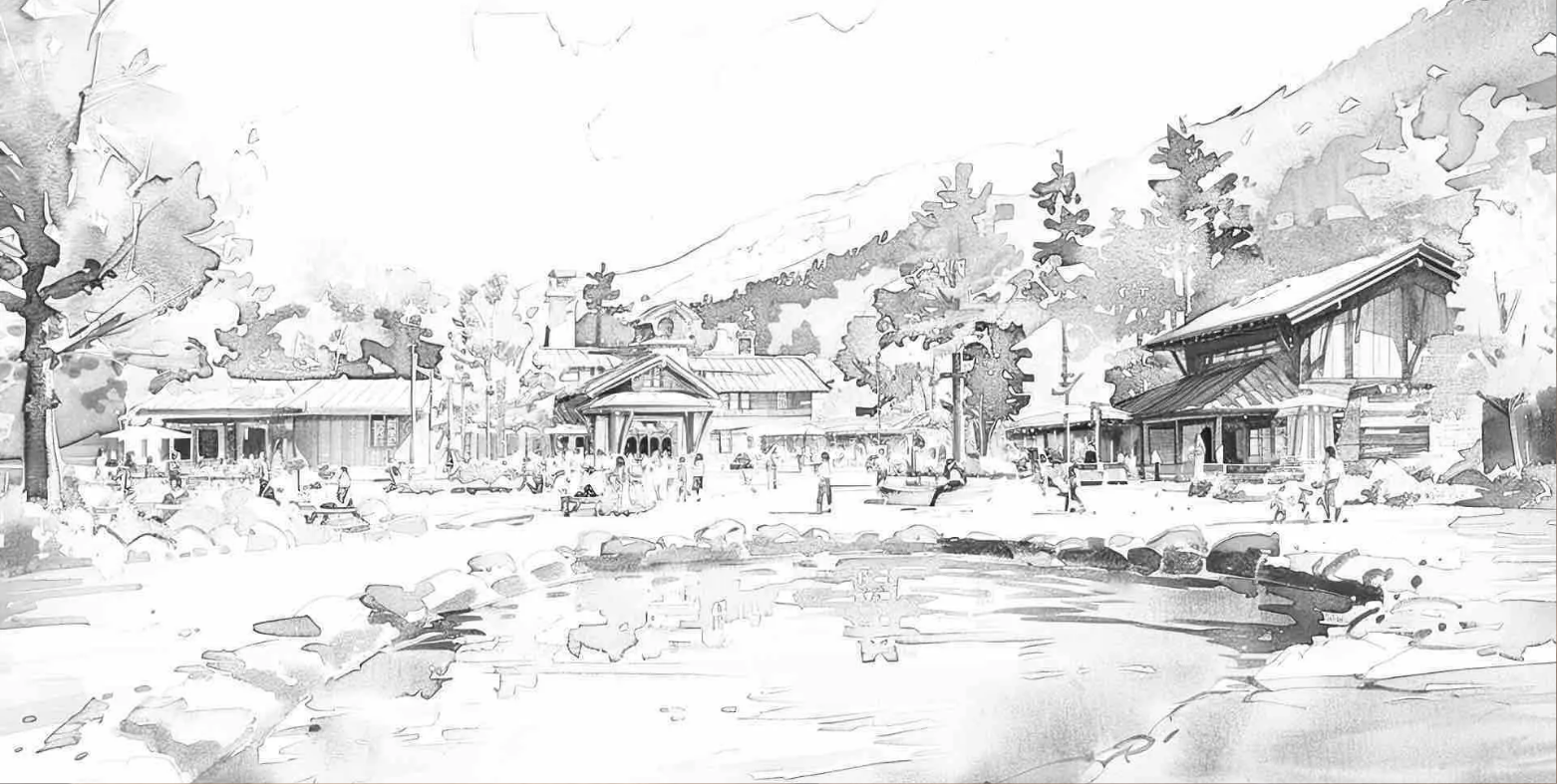 click at bounding box center (778, 1971) 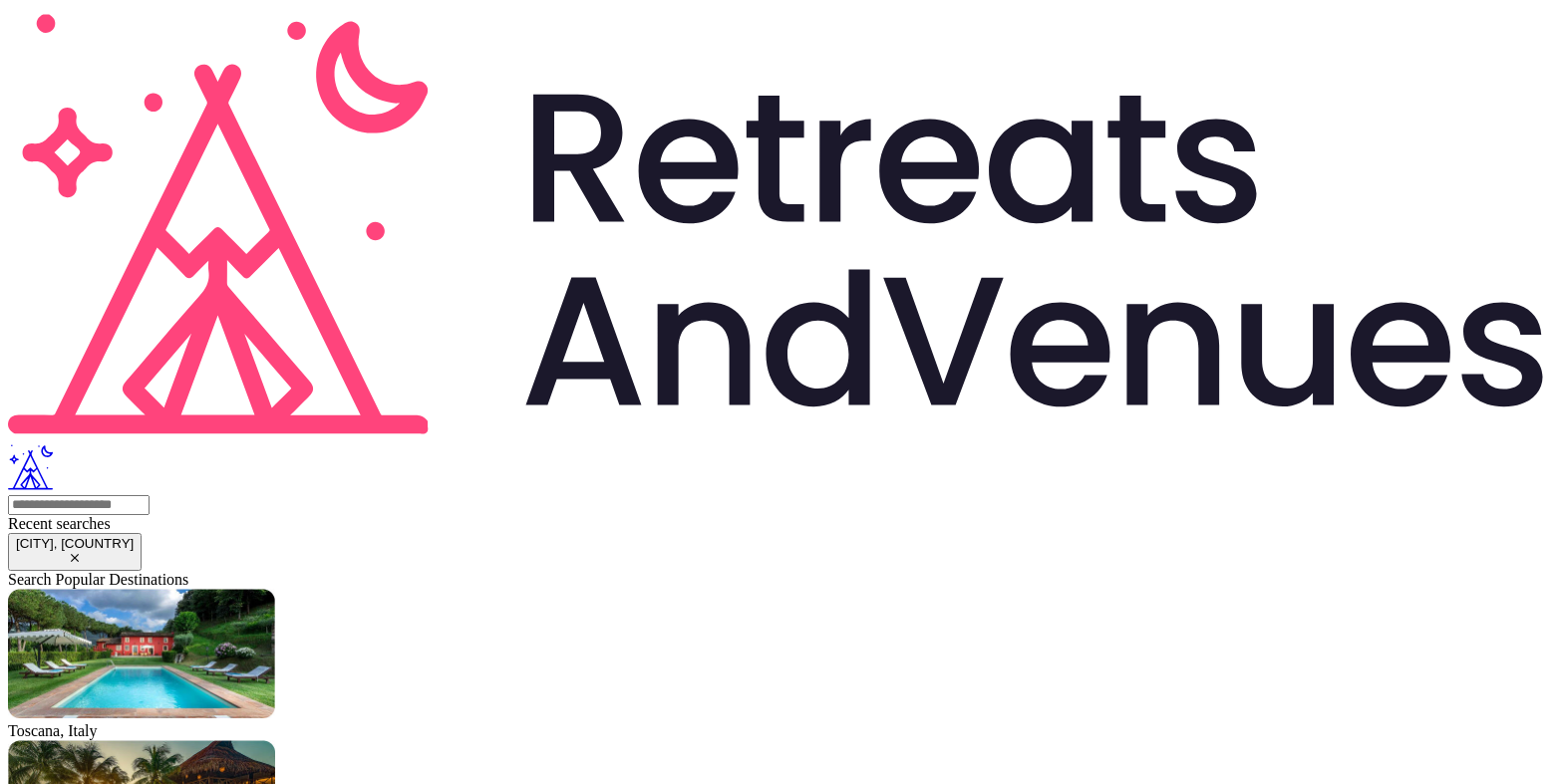 scroll, scrollTop: 0, scrollLeft: 0, axis: both 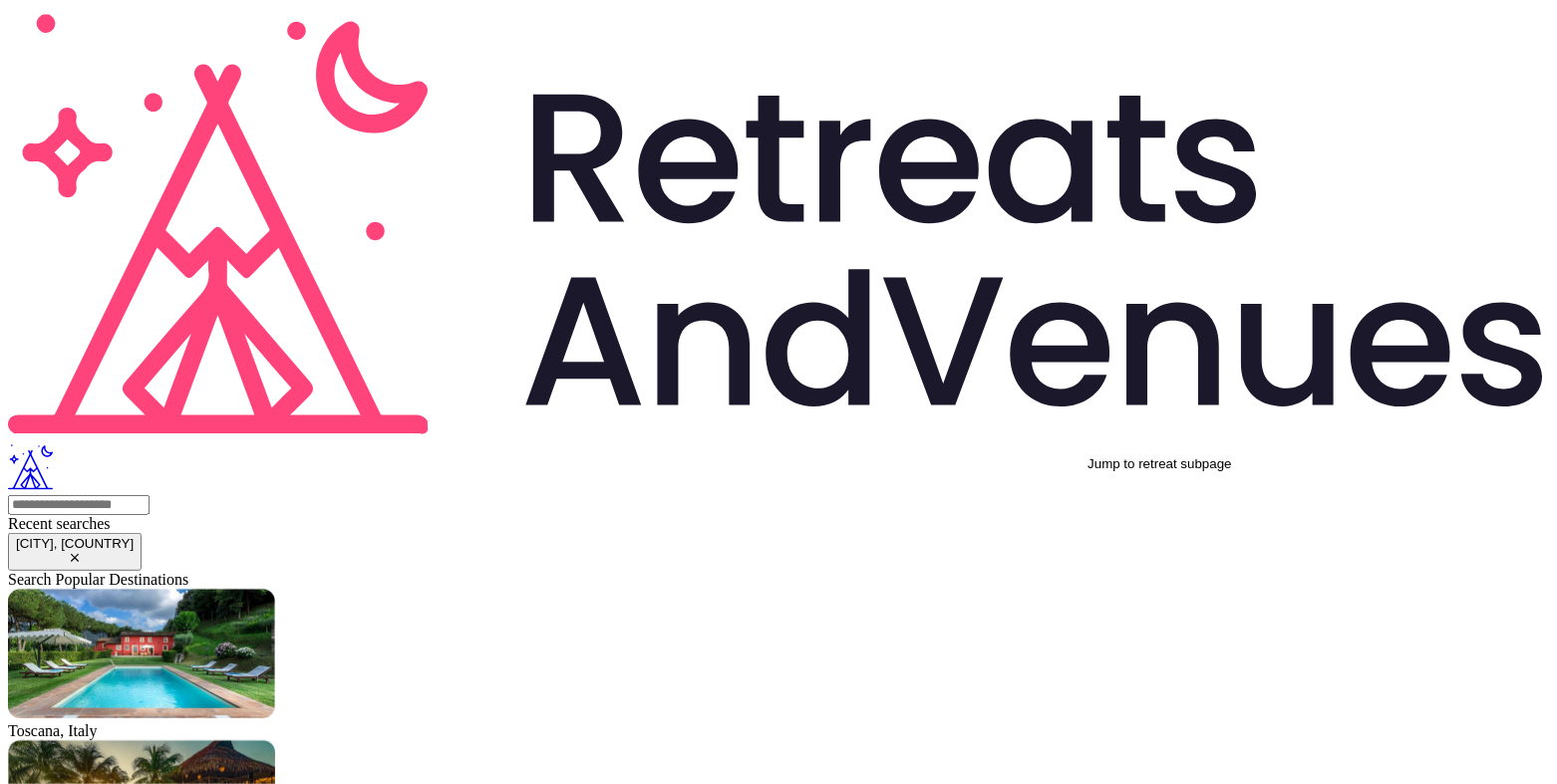 click at bounding box center [22, 3012] 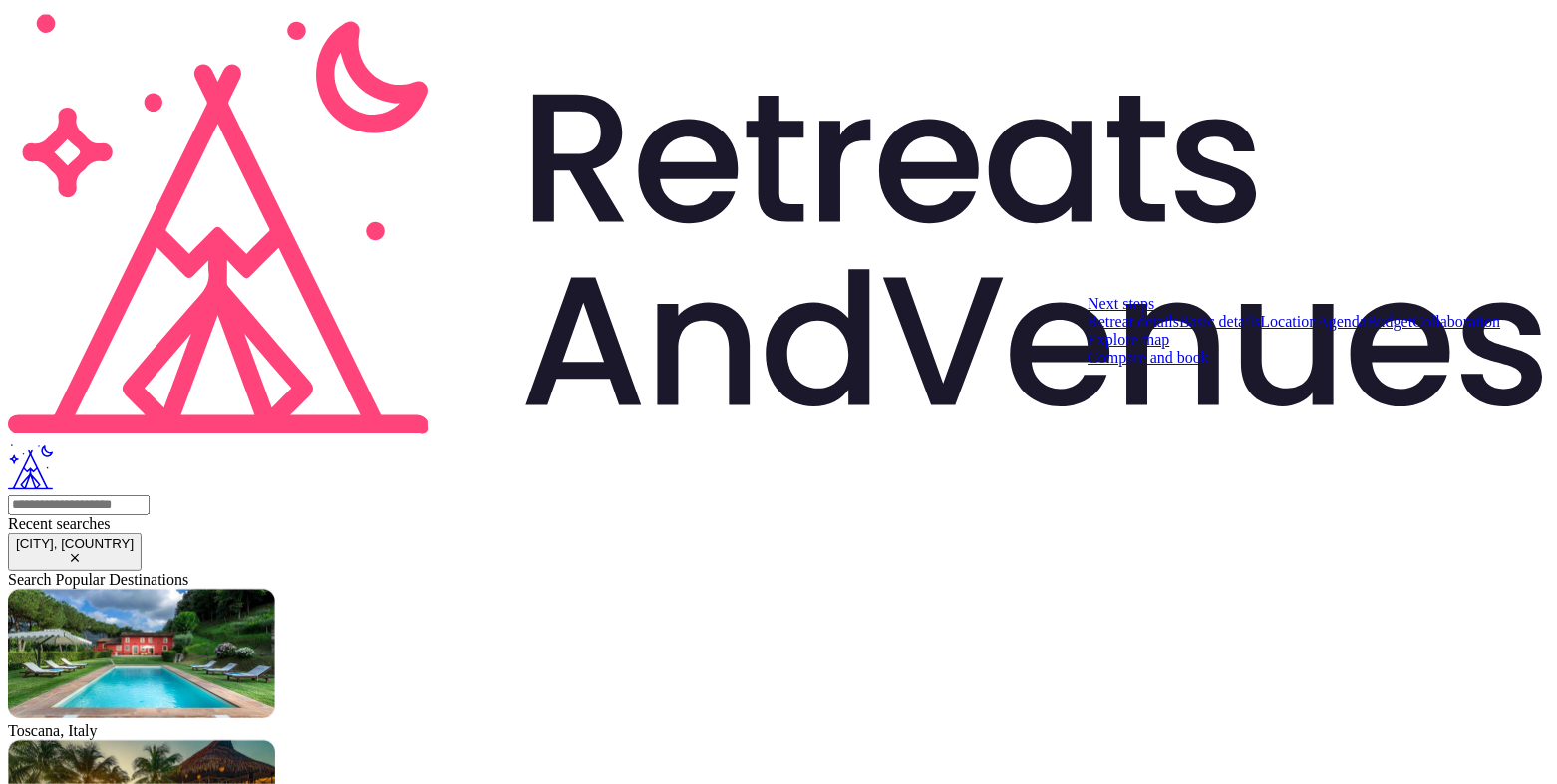 click on "Collaboration" at bounding box center (1457, 321) 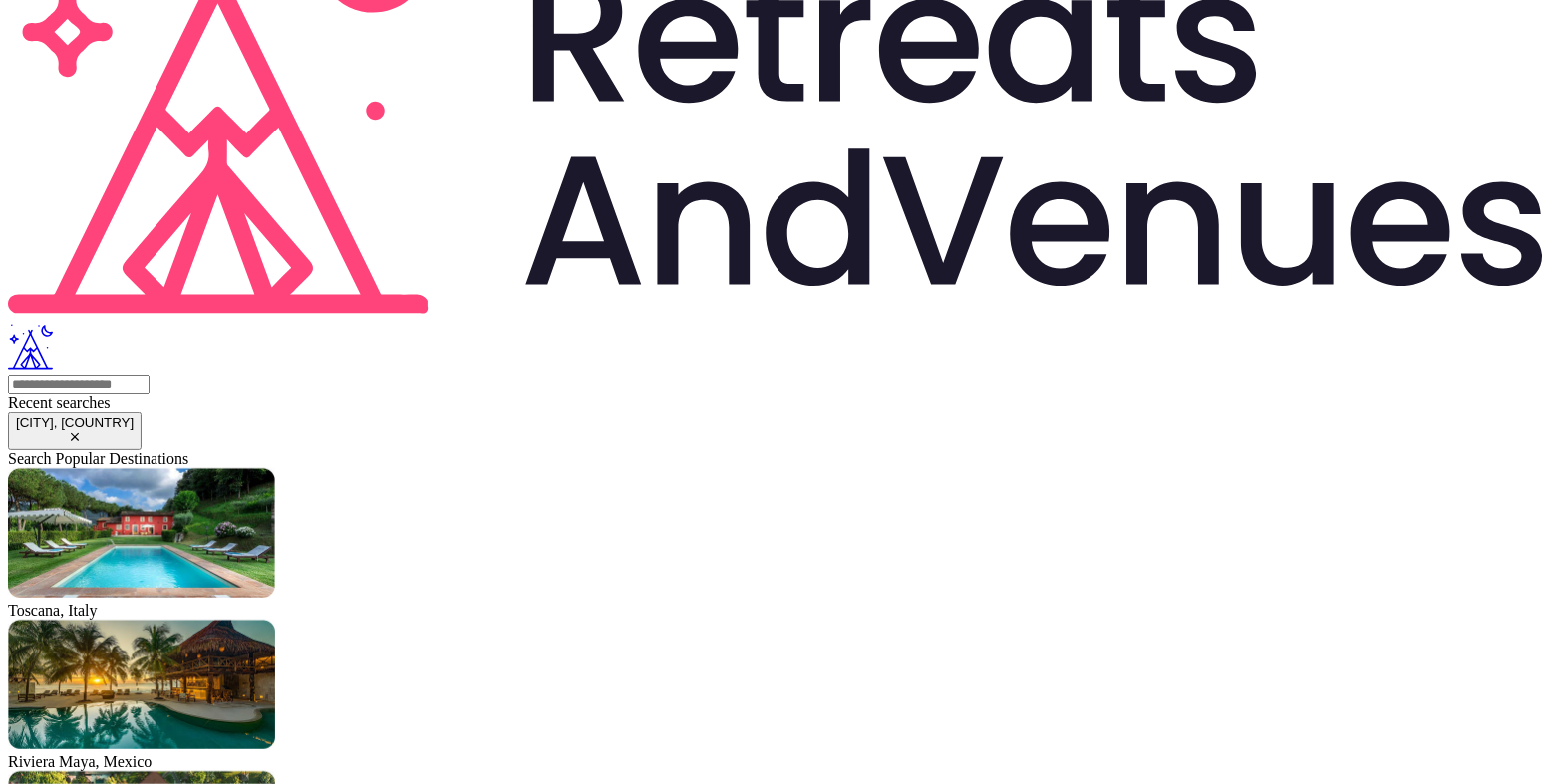scroll, scrollTop: 119, scrollLeft: 0, axis: vertical 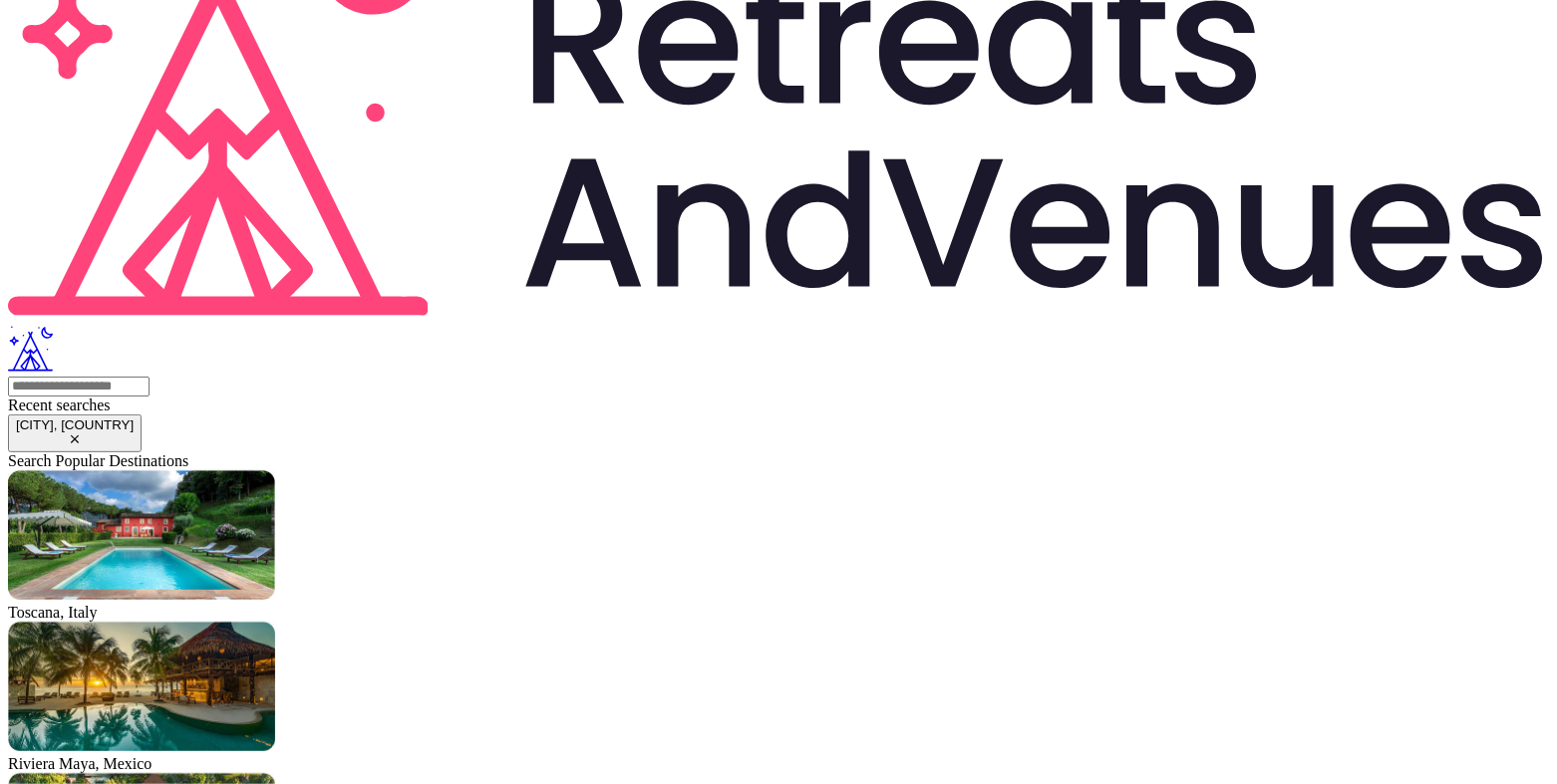 click at bounding box center (362, 2512) 